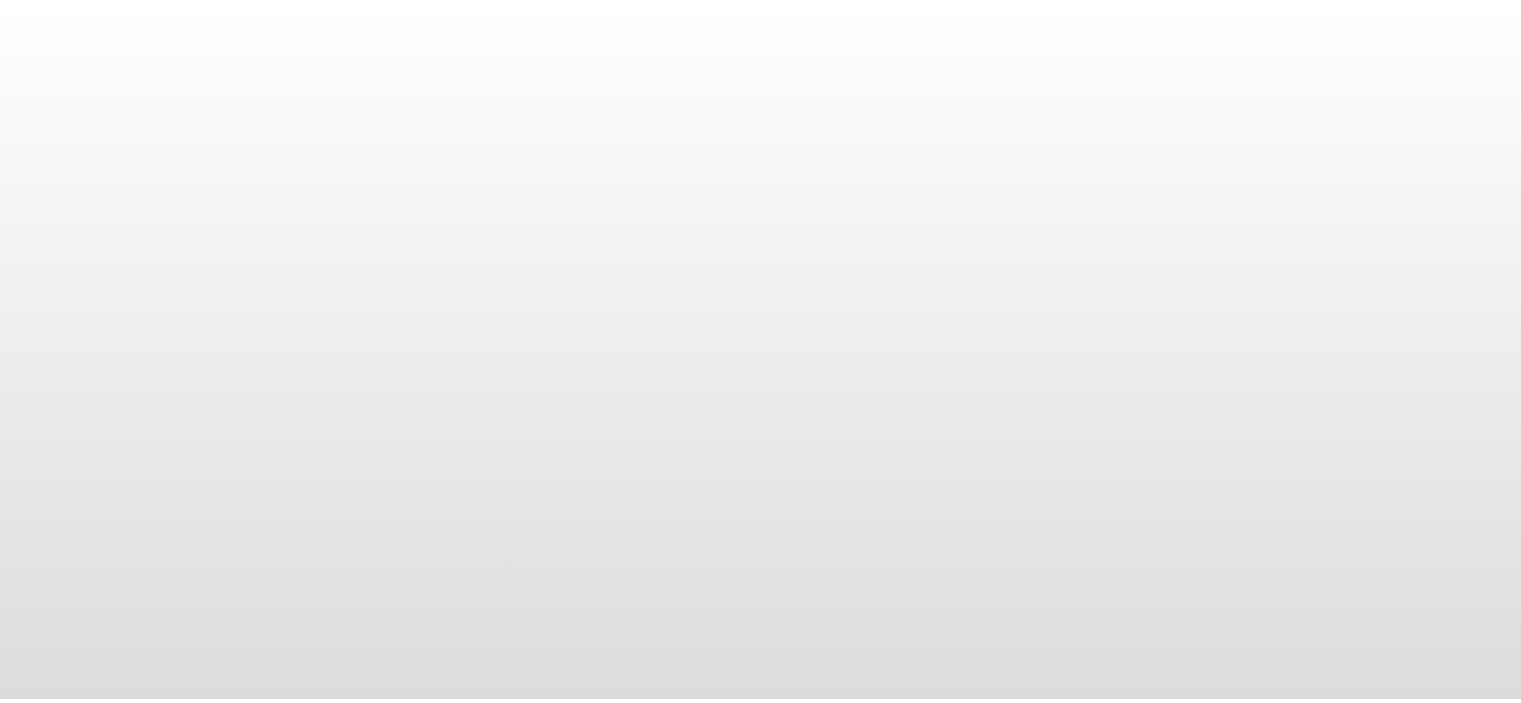 scroll, scrollTop: 0, scrollLeft: 0, axis: both 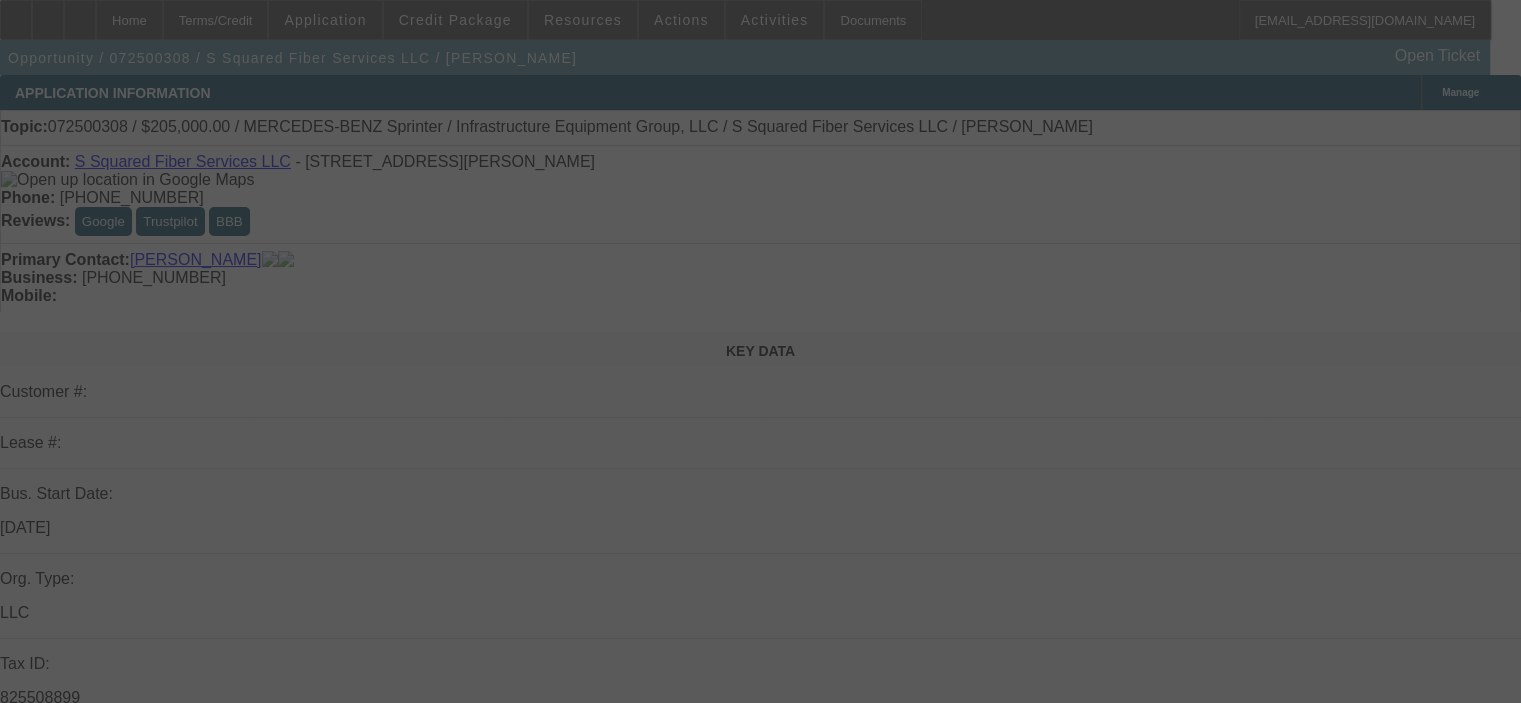 select on "0" 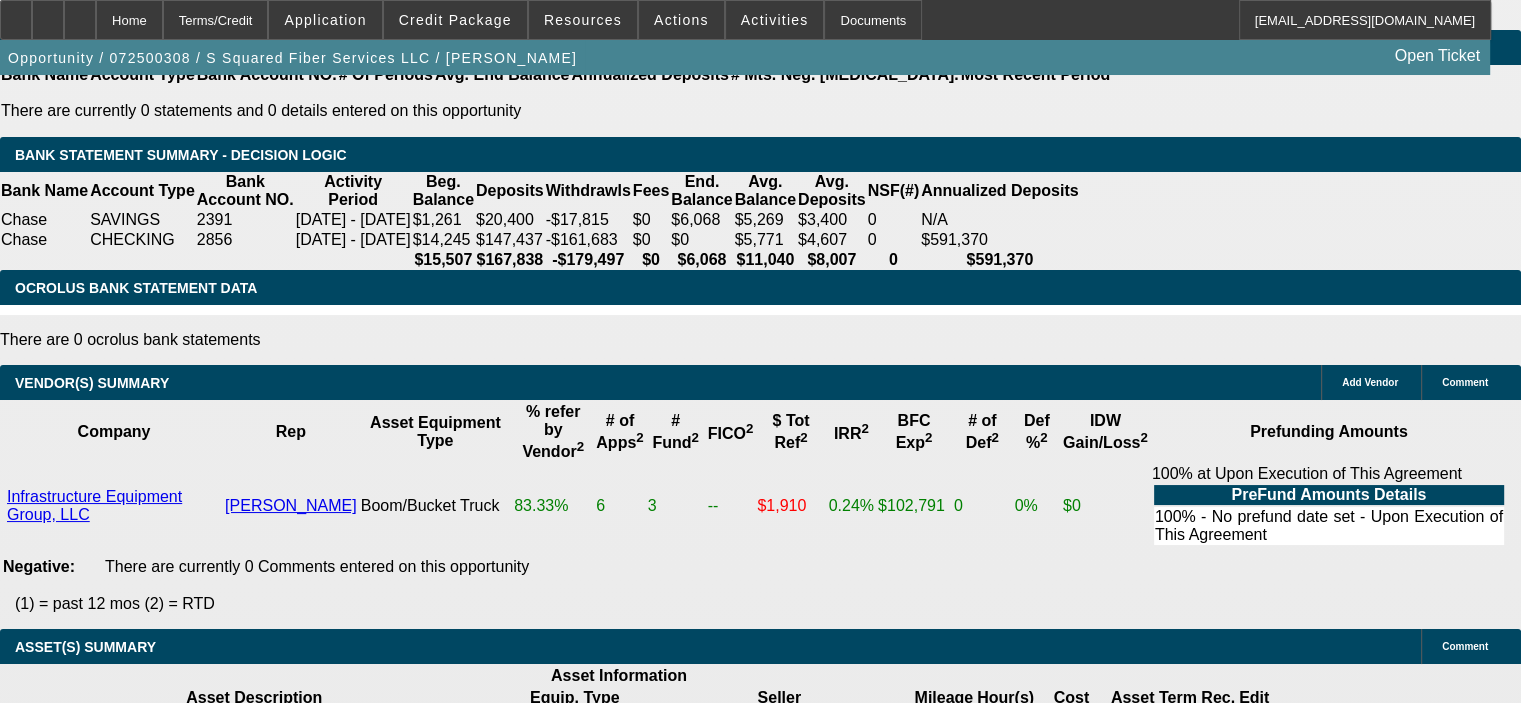 scroll, scrollTop: 3600, scrollLeft: 0, axis: vertical 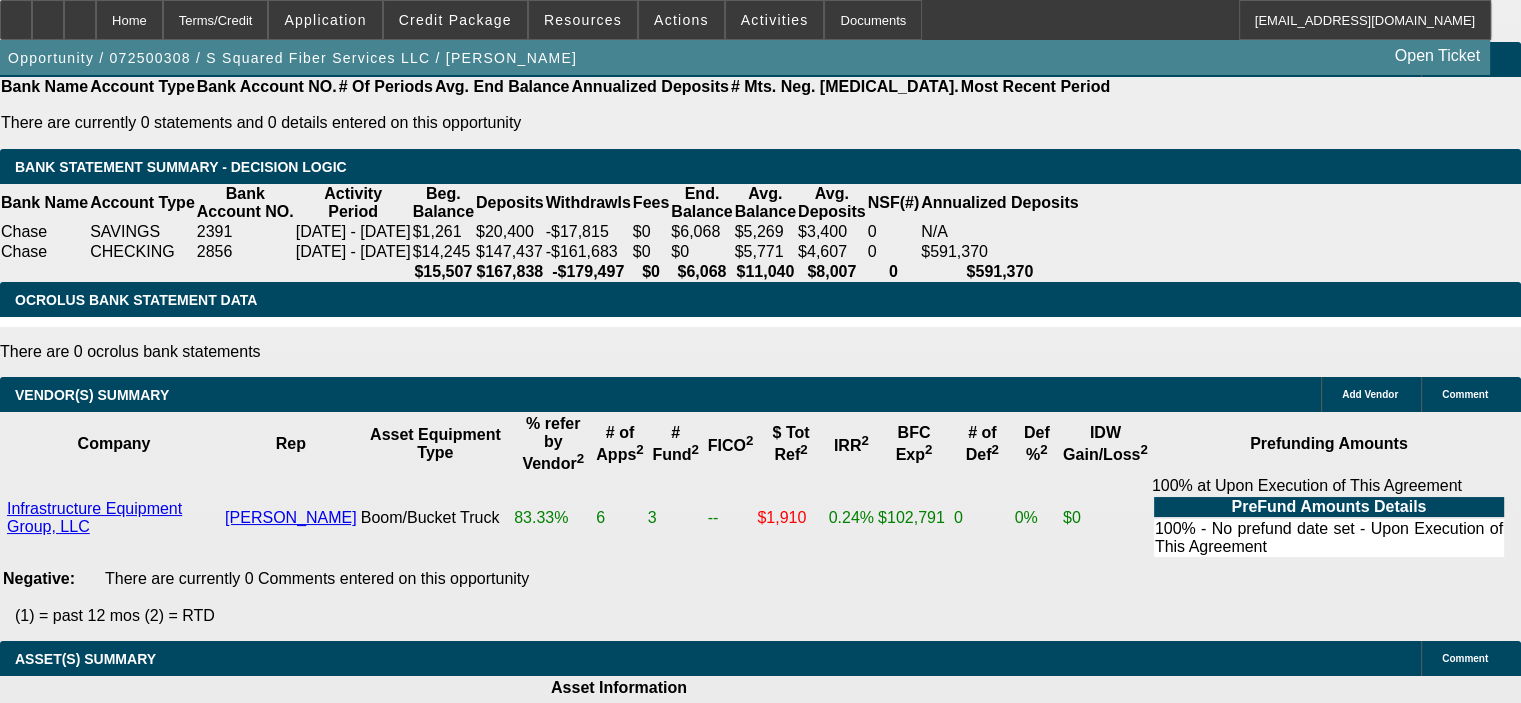 click on "$7,495.47" 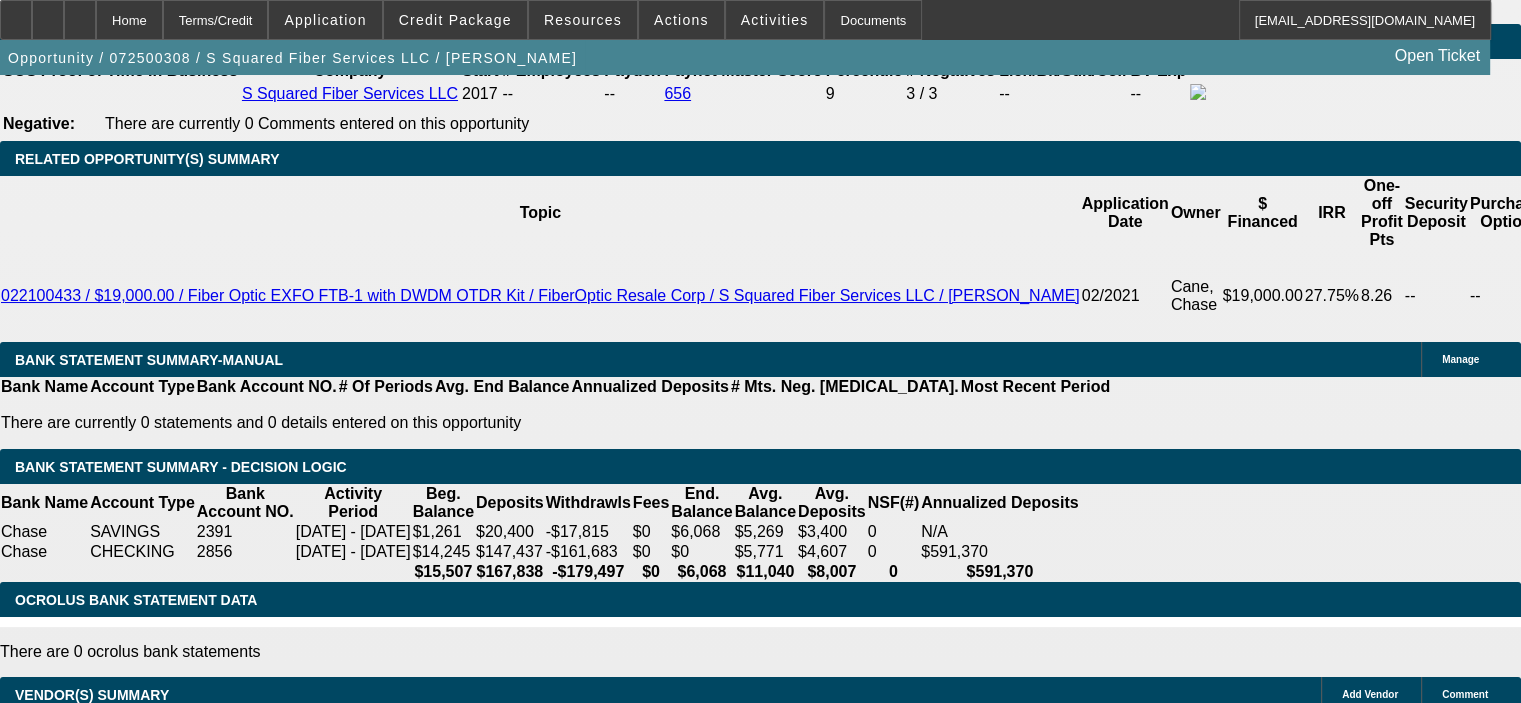 scroll, scrollTop: 3100, scrollLeft: 0, axis: vertical 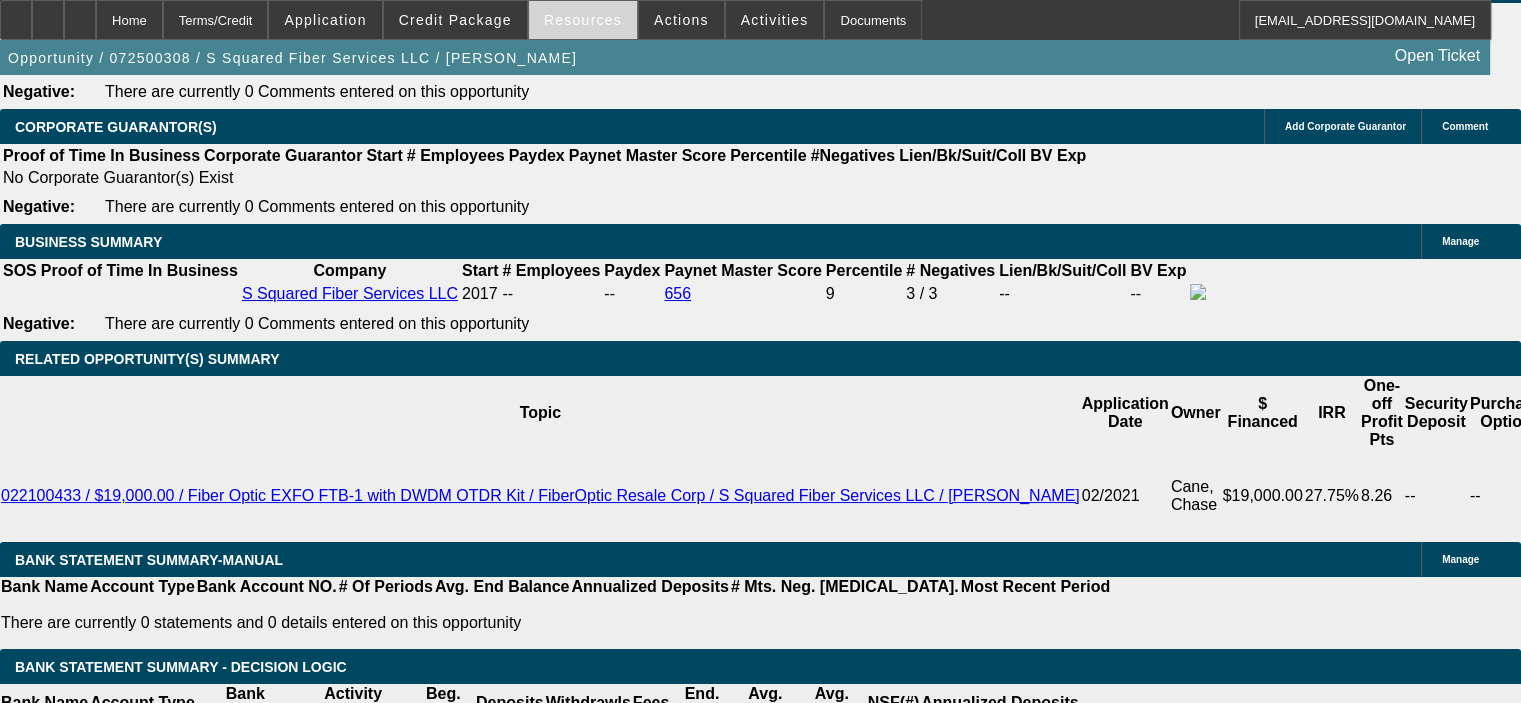 click on "Resources" at bounding box center [583, 20] 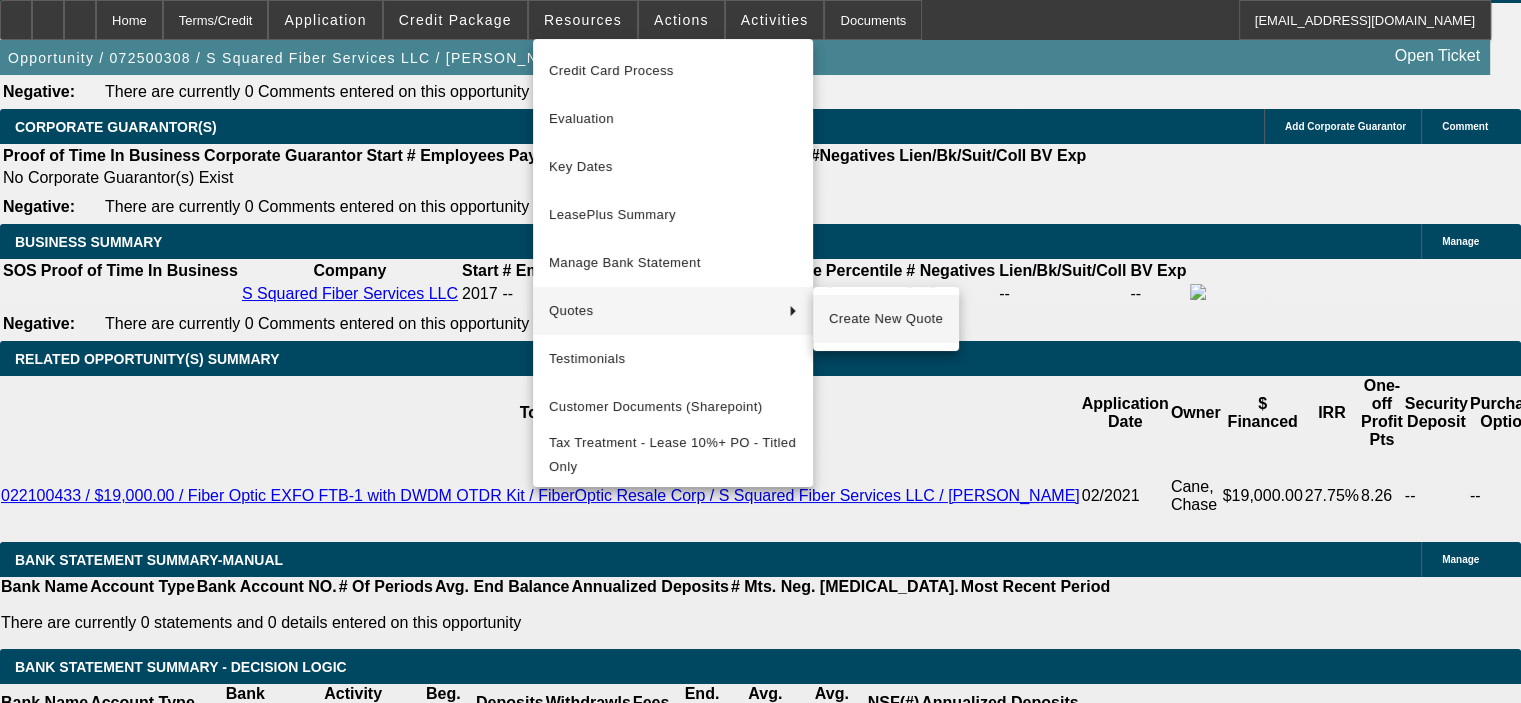 click on "Create New Quote" at bounding box center [886, 319] 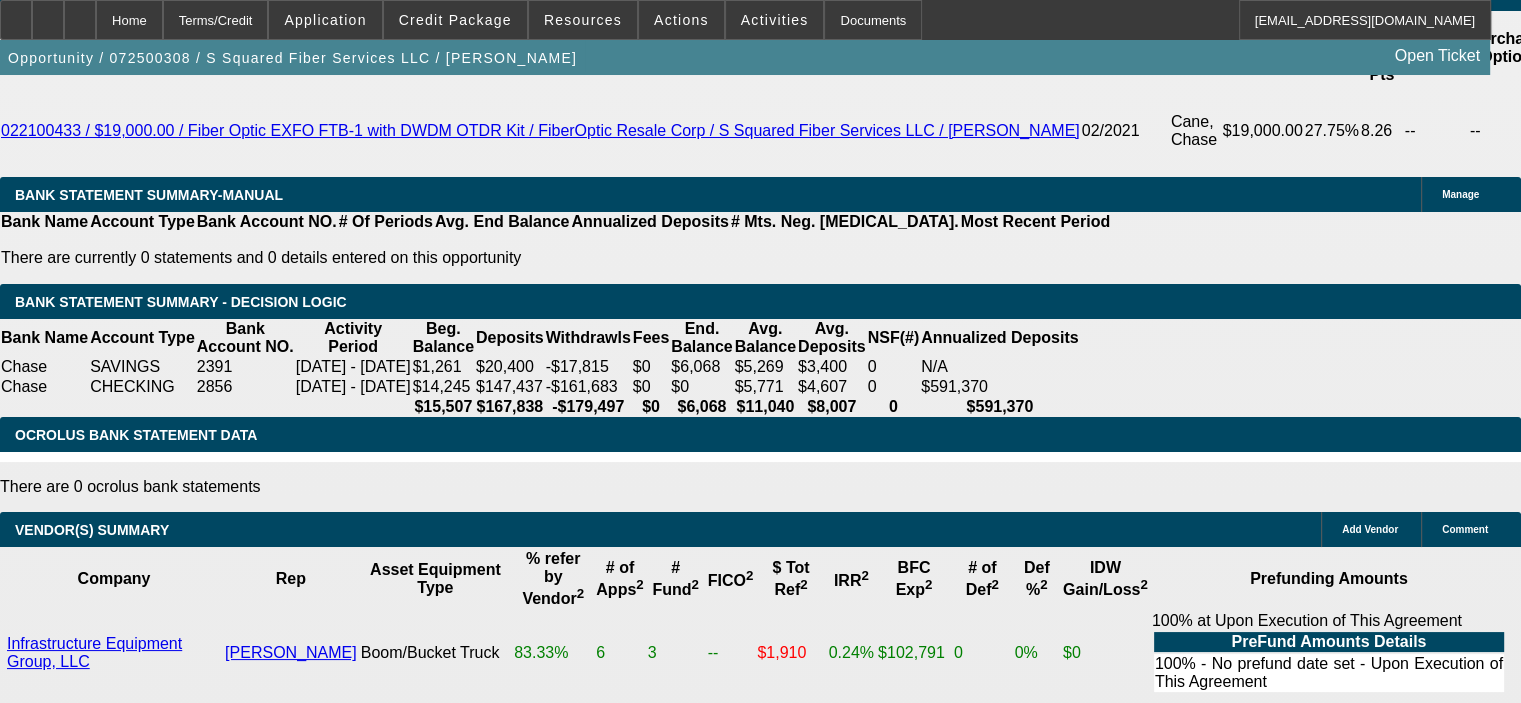 scroll, scrollTop: 3500, scrollLeft: 0, axis: vertical 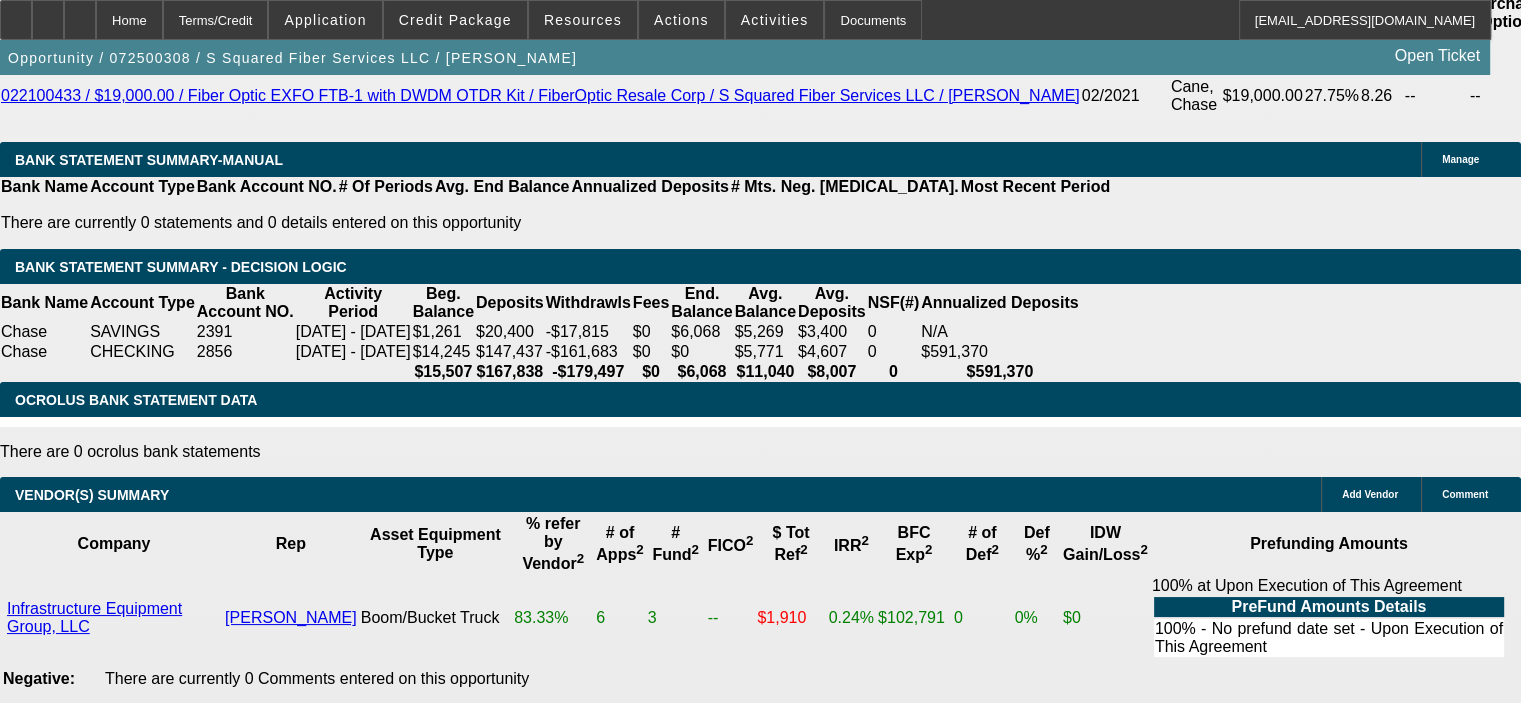 click on "$1,510.00" 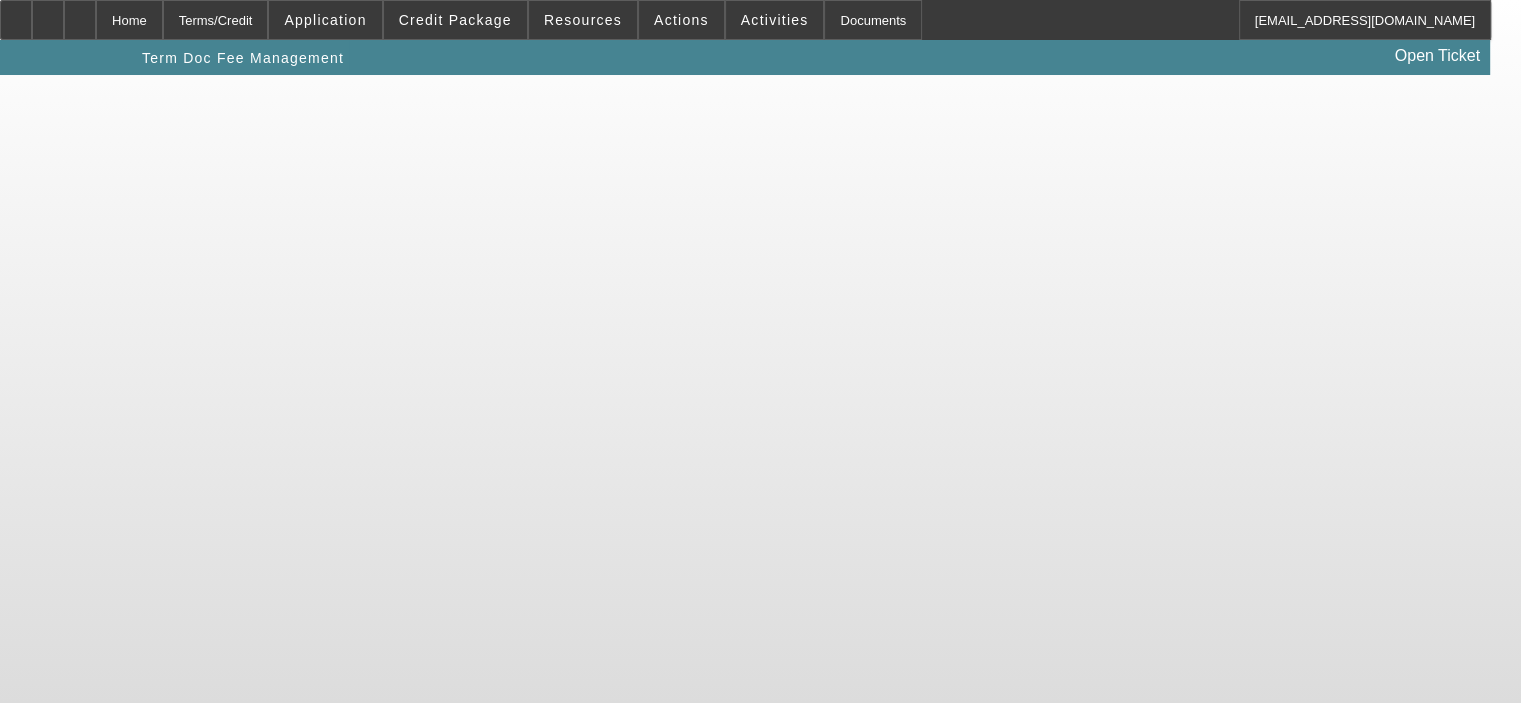 scroll, scrollTop: 0, scrollLeft: 0, axis: both 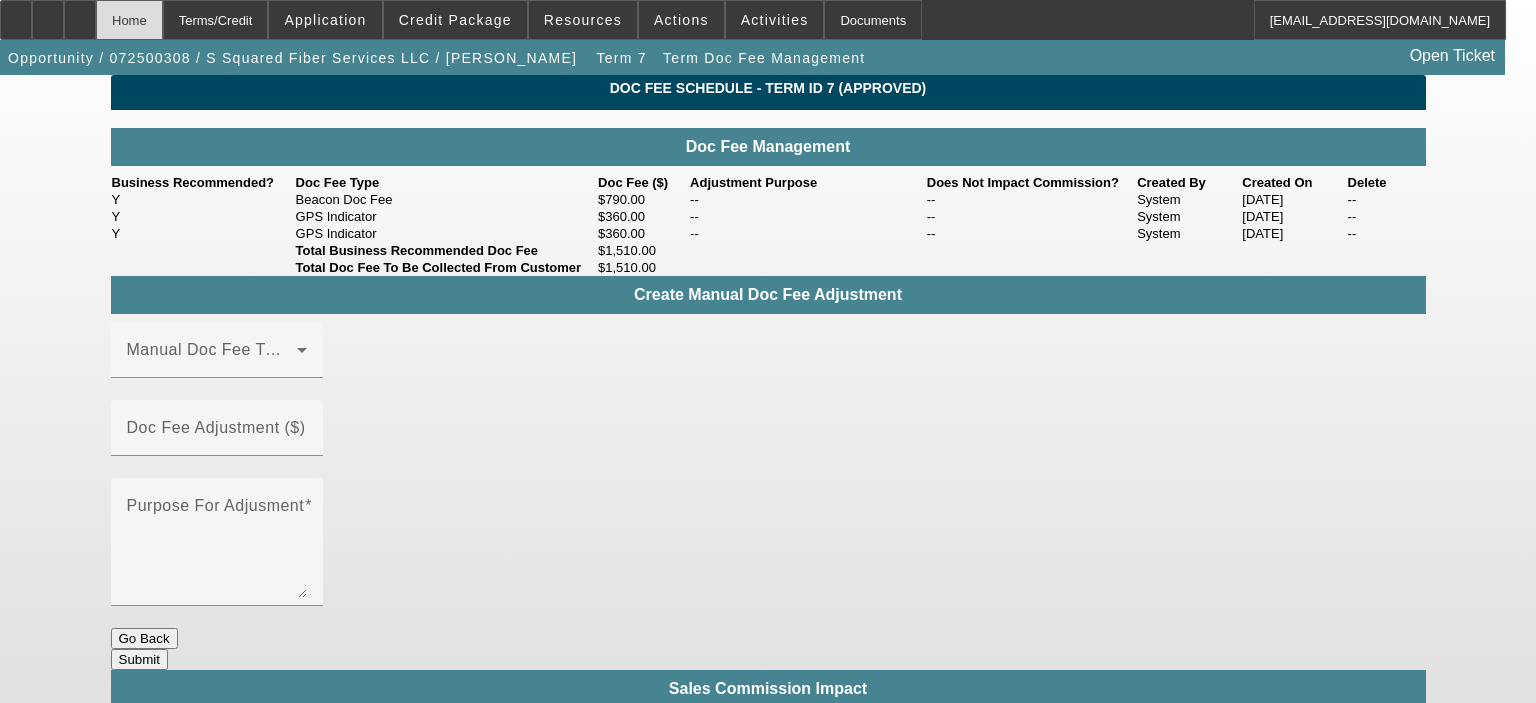click on "Home" at bounding box center [129, 20] 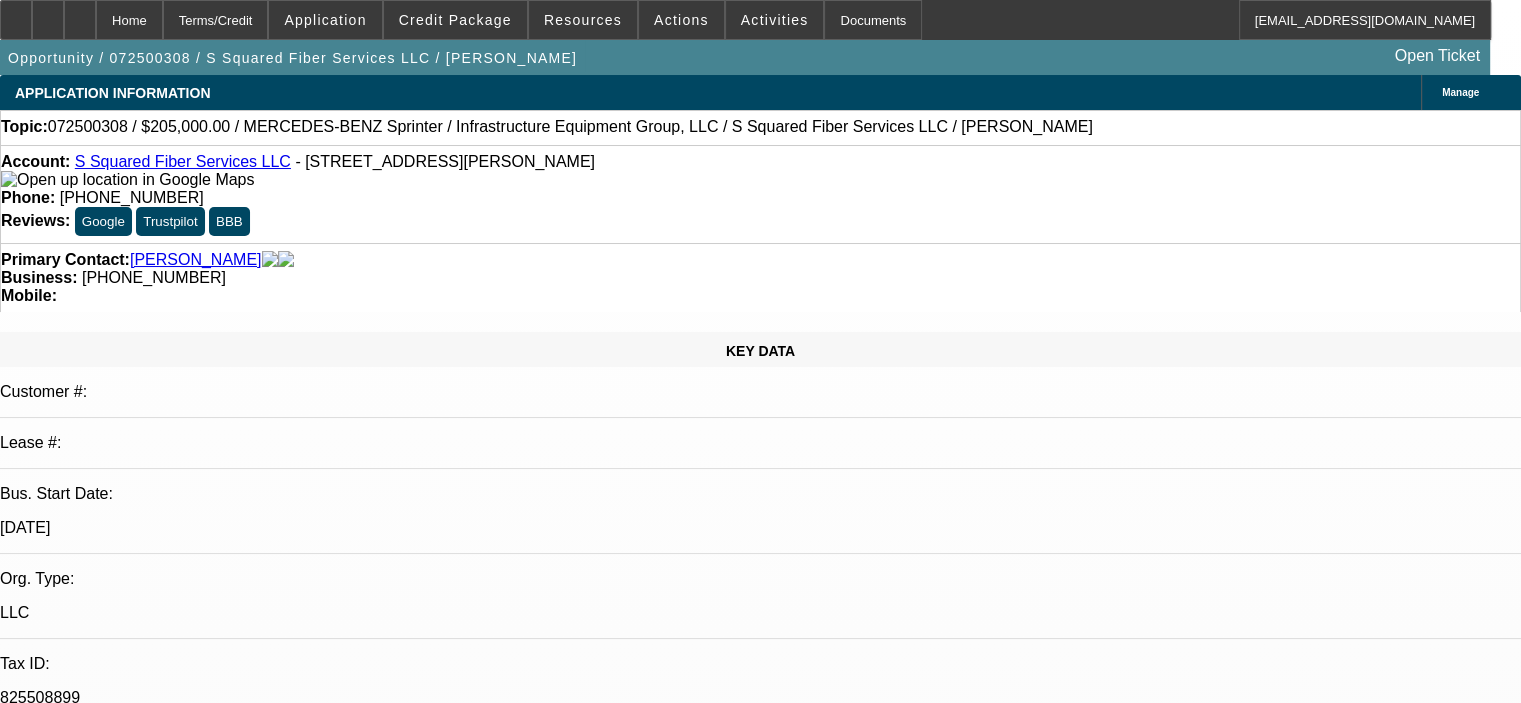 select on "0" 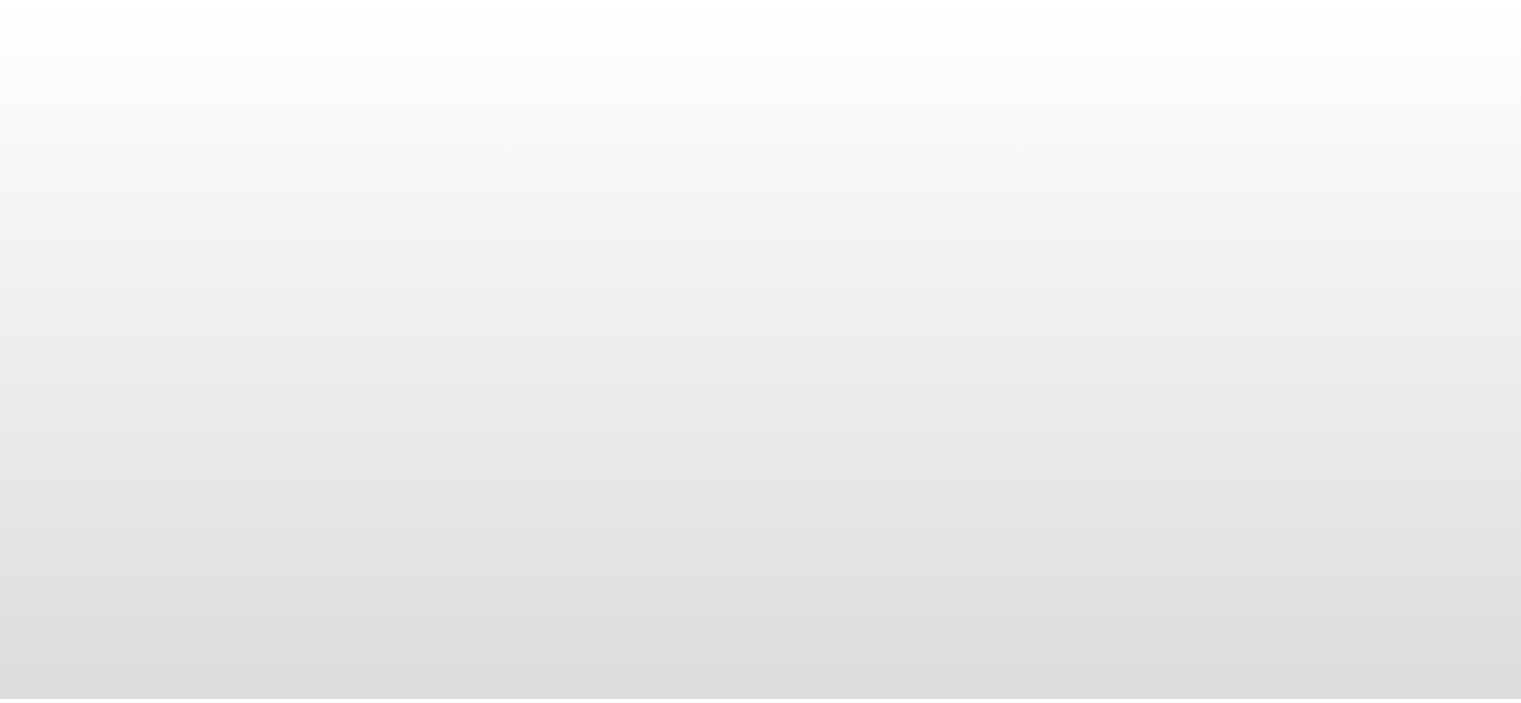 scroll, scrollTop: 0, scrollLeft: 0, axis: both 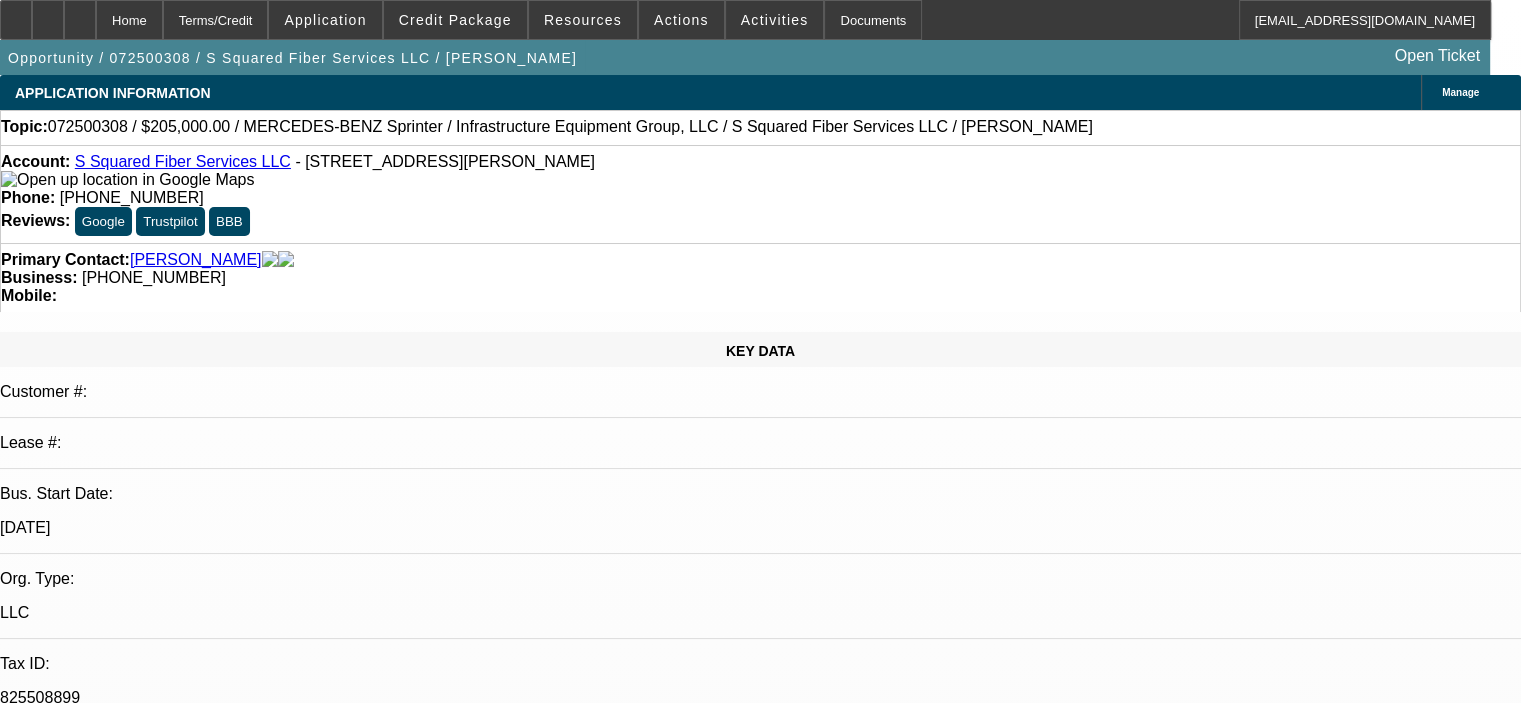 select on "0" 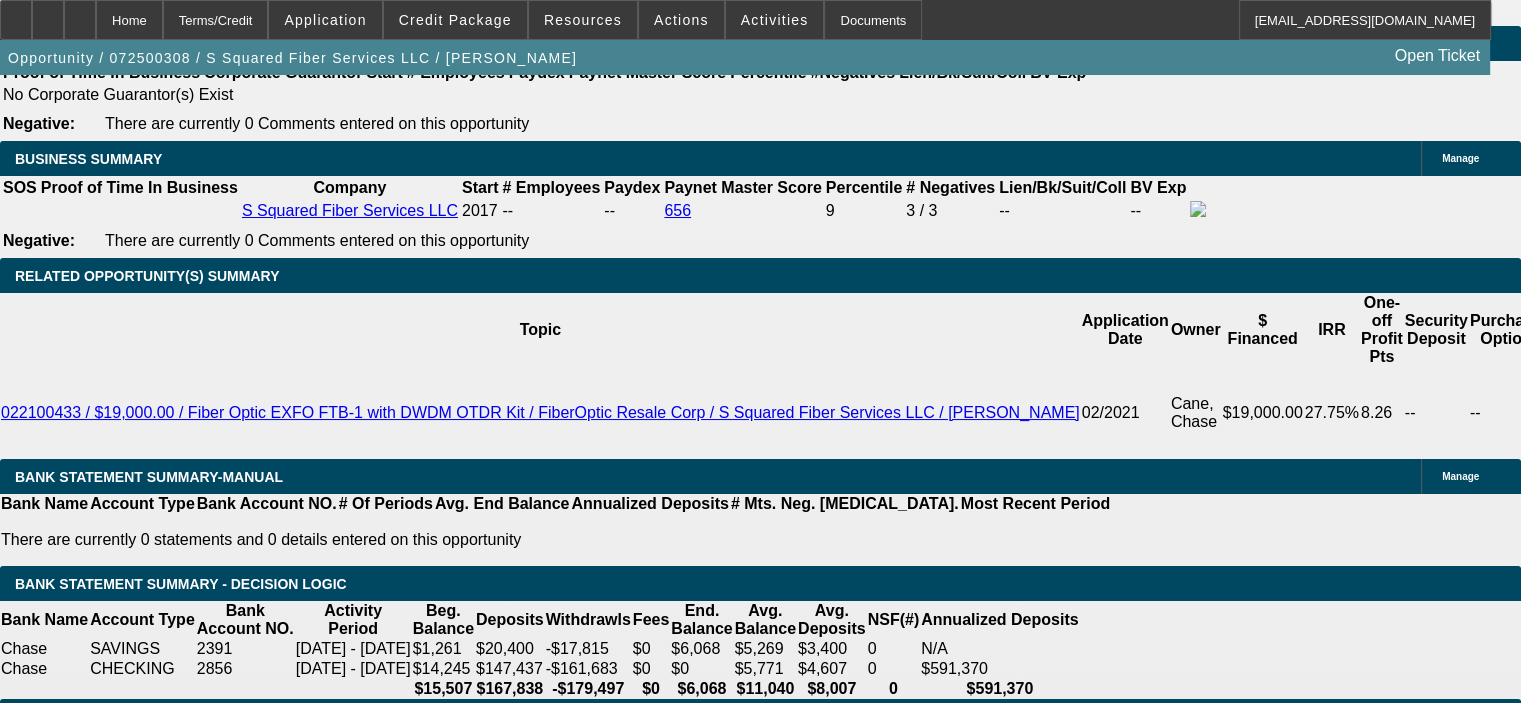 scroll, scrollTop: 3208, scrollLeft: 0, axis: vertical 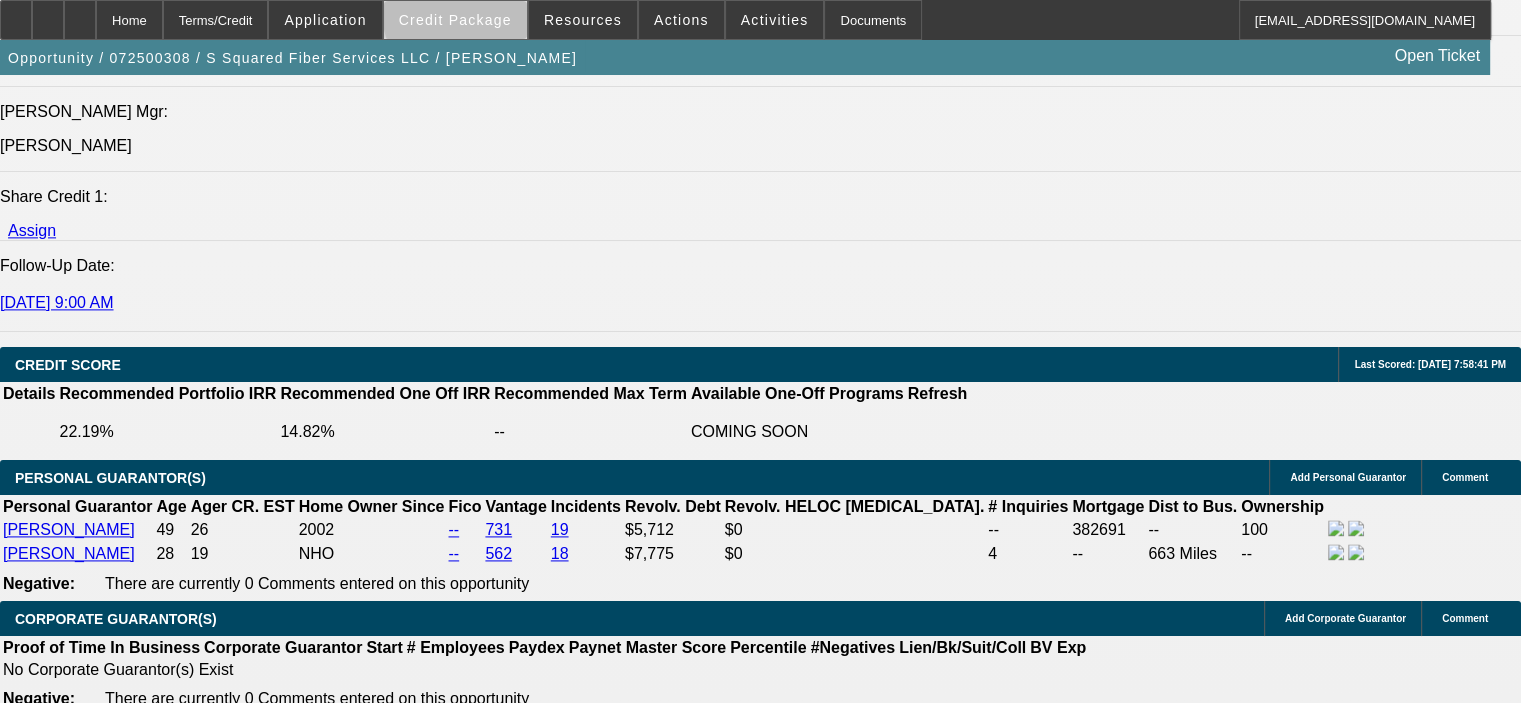 click on "Credit Package" at bounding box center [455, 20] 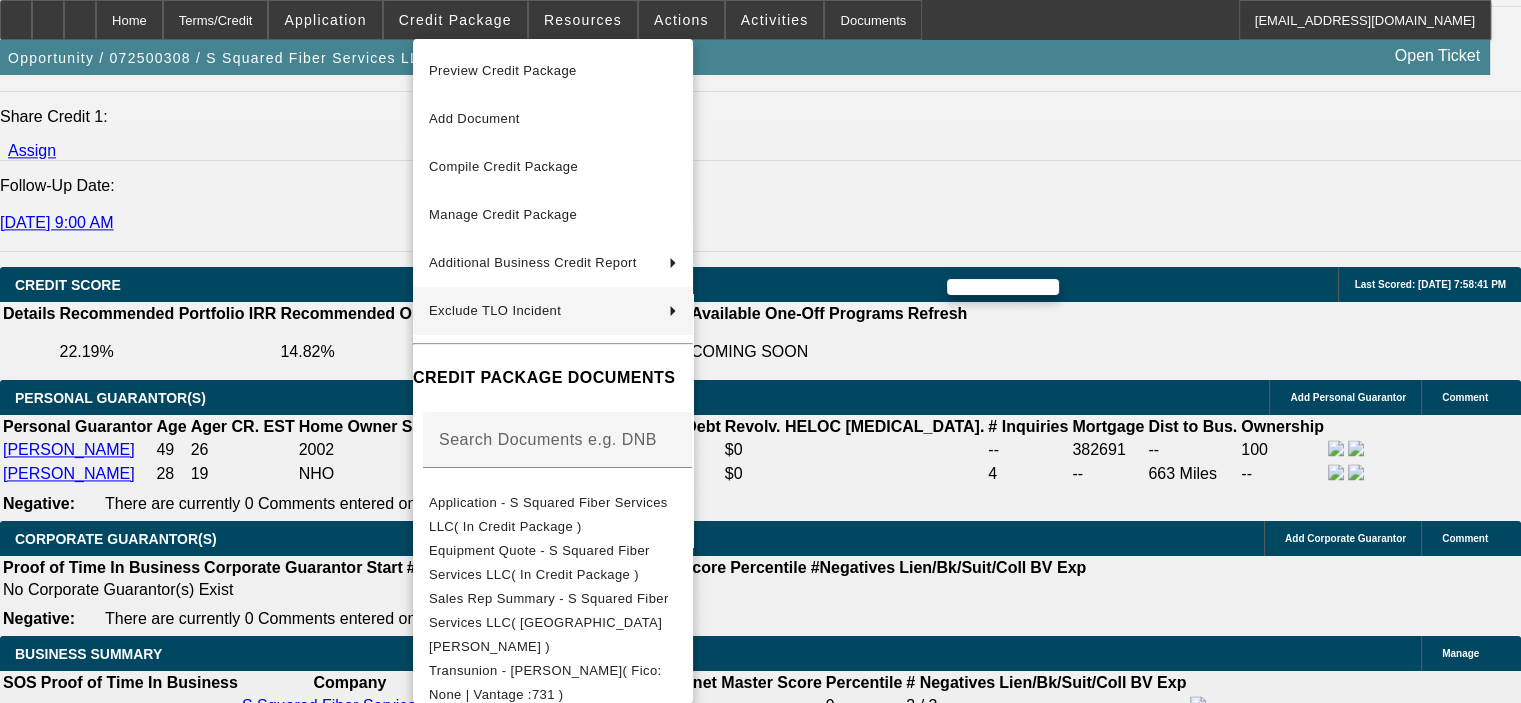 scroll, scrollTop: 2908, scrollLeft: 0, axis: vertical 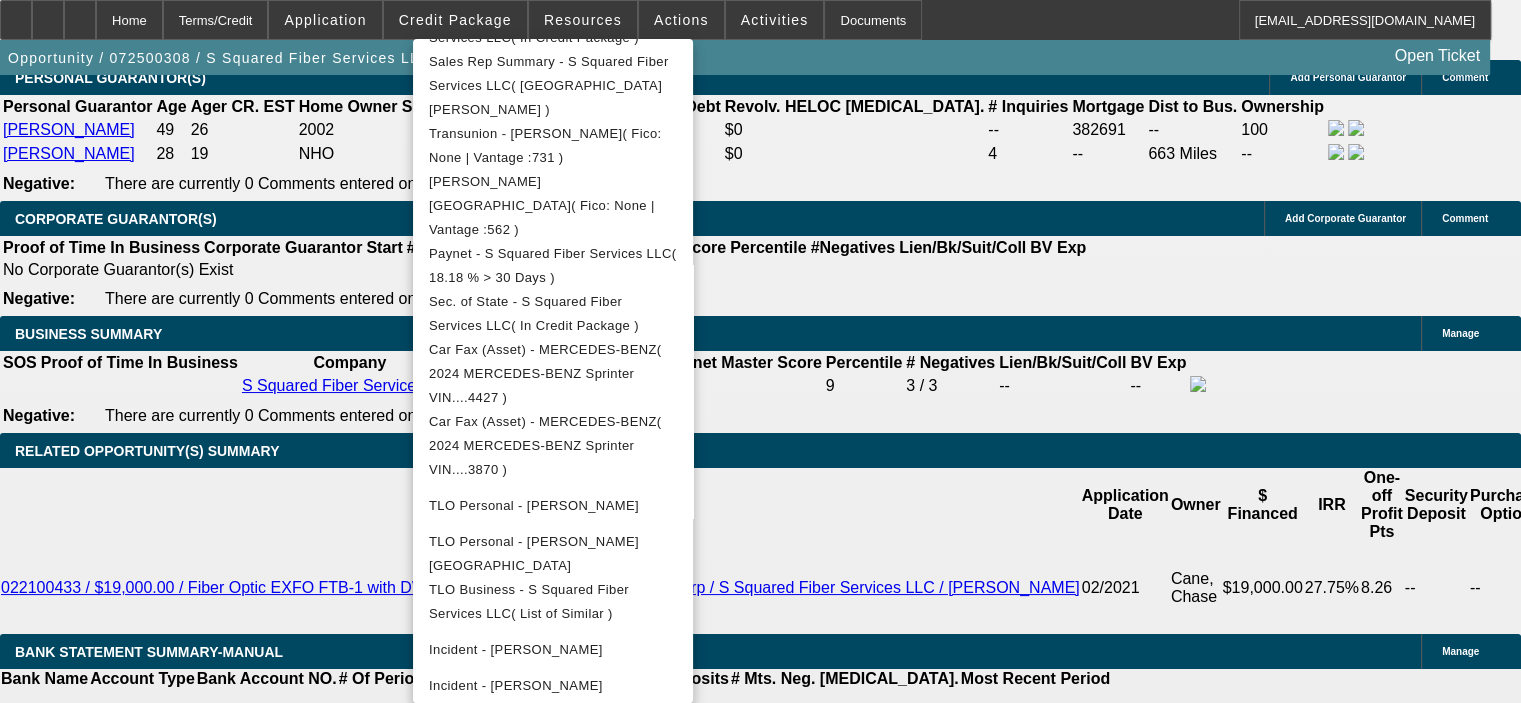 click on "Corp Bank Stmnts (Decision Logic) - S Squared Fiber Services LLC( Request Code: LQCBTZ )" at bounding box center [548, 757] 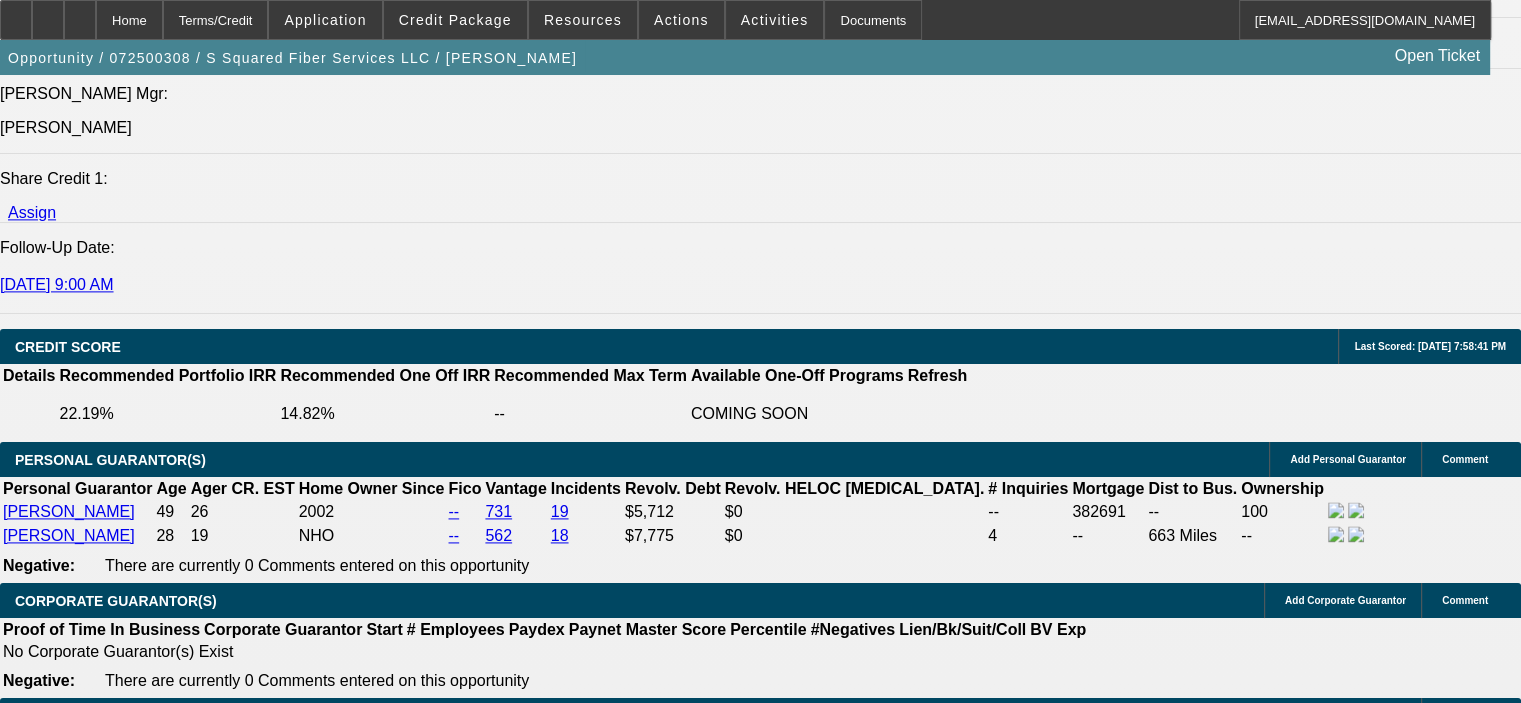 scroll, scrollTop: 2508, scrollLeft: 0, axis: vertical 